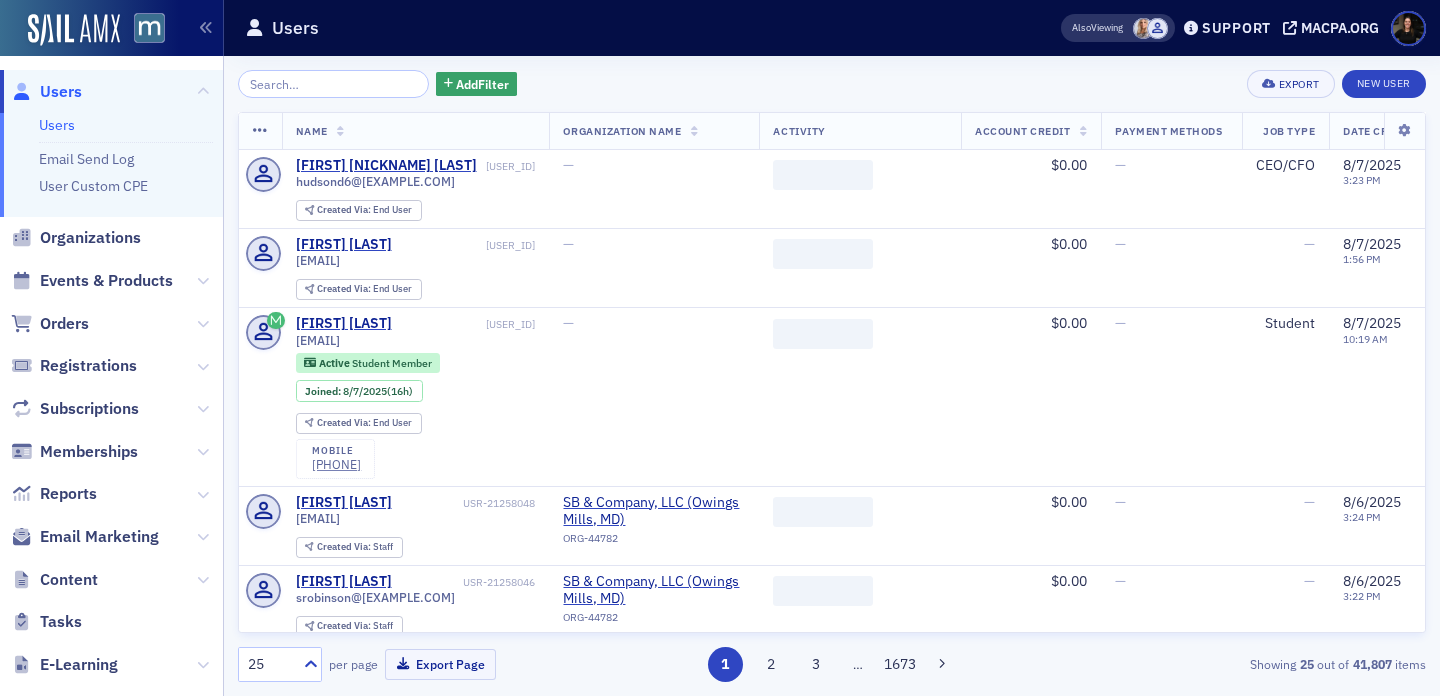 scroll, scrollTop: 0, scrollLeft: 0, axis: both 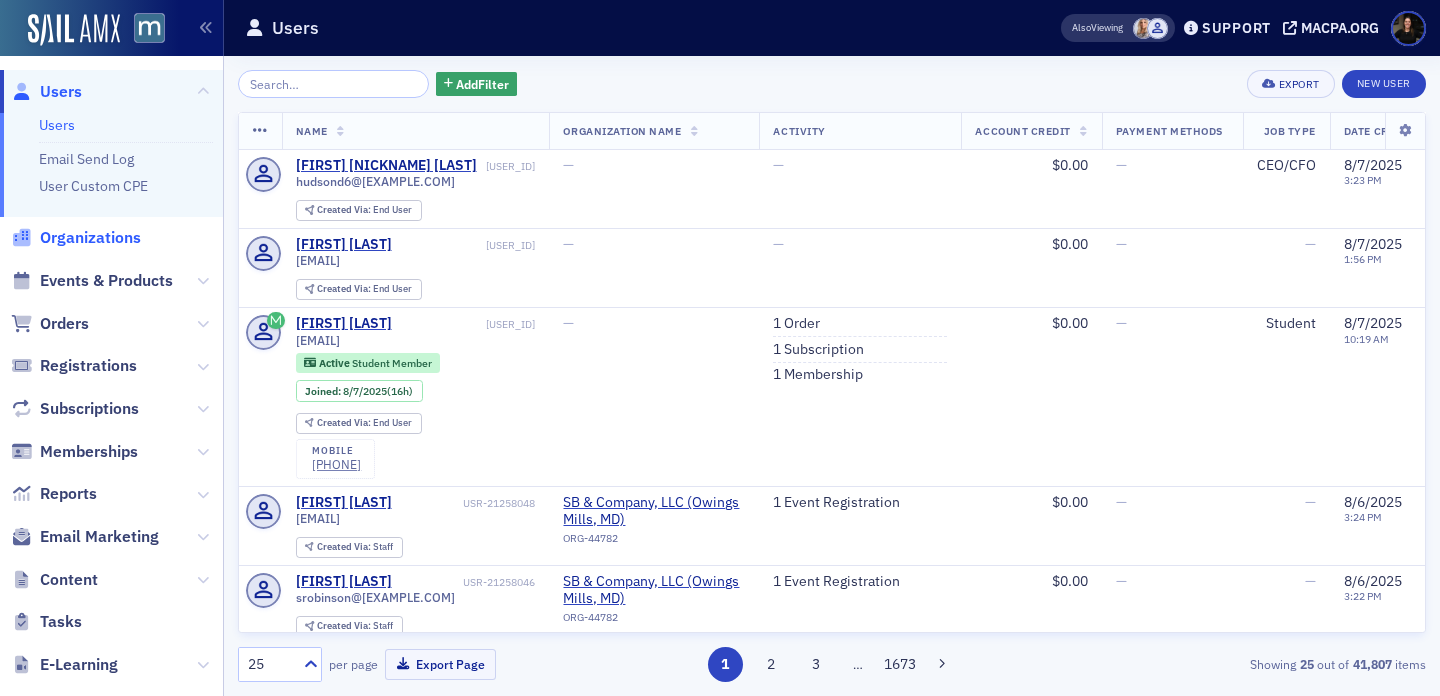 click on "Organizations" 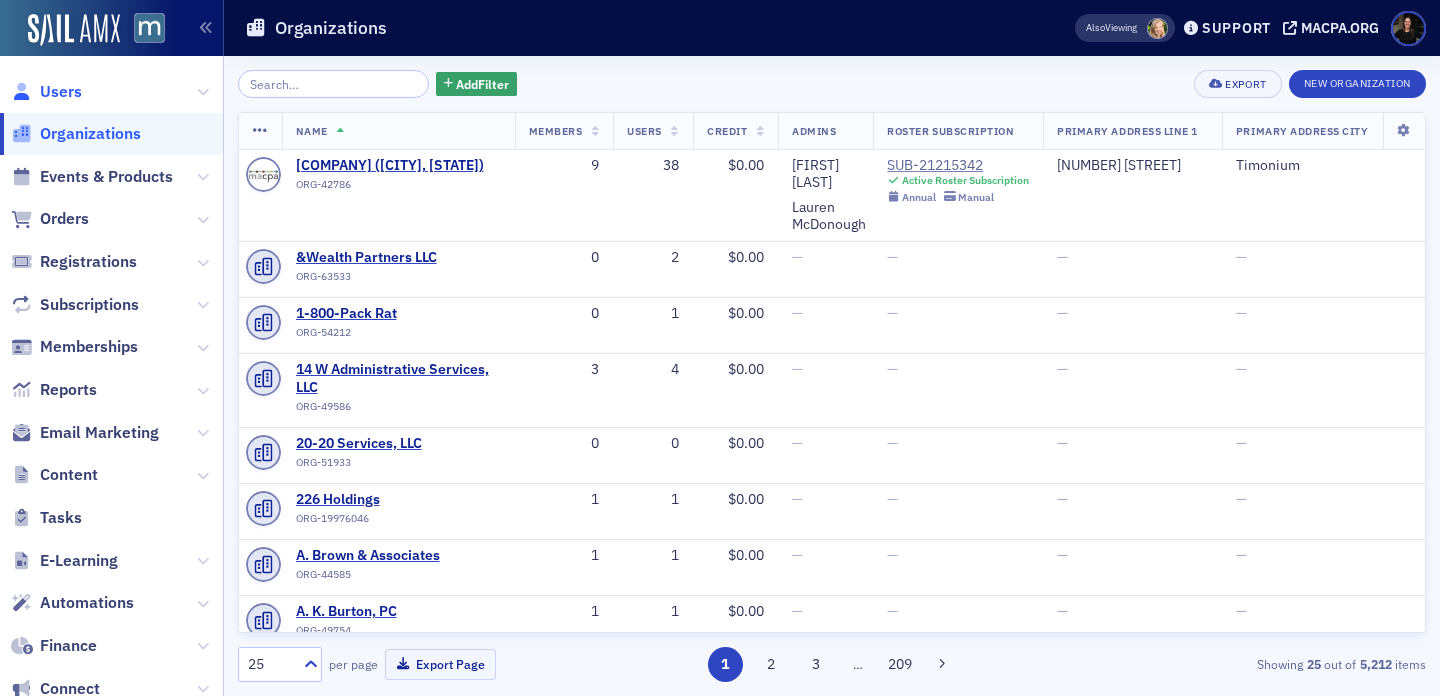 click on "Users" 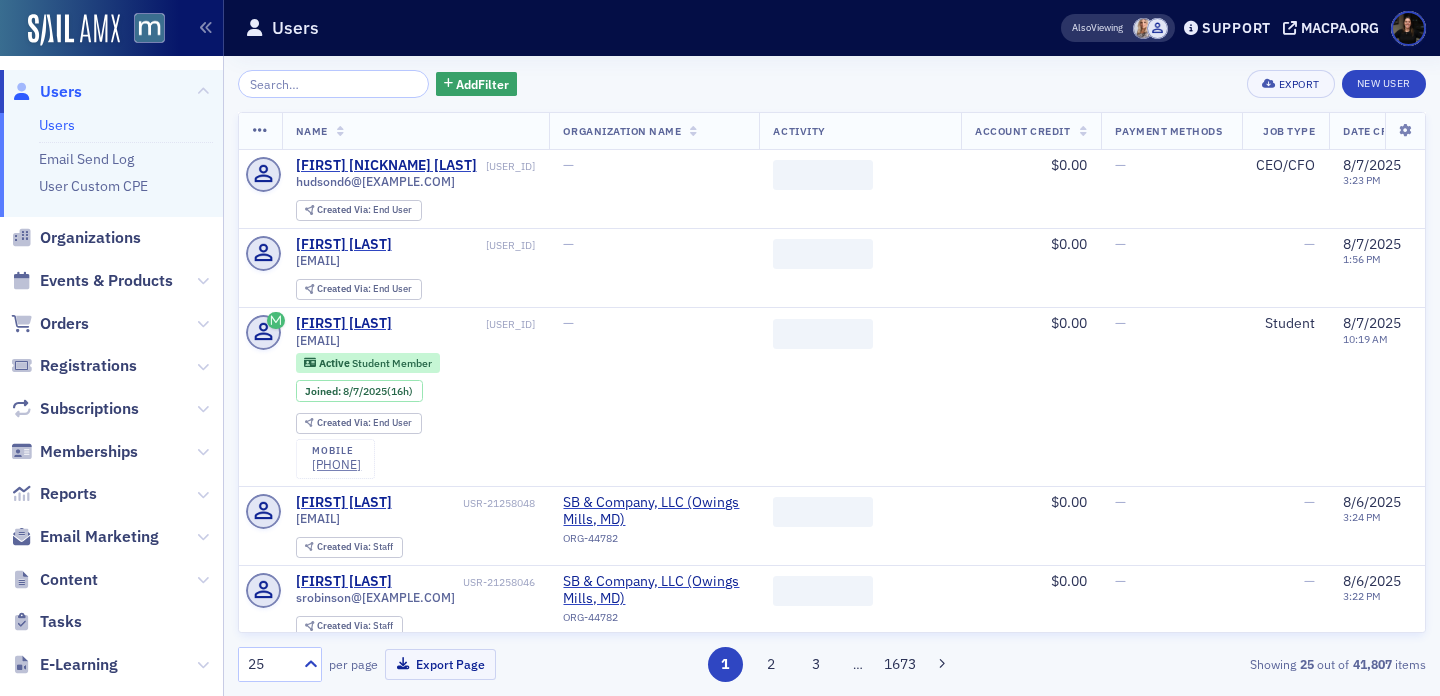 click 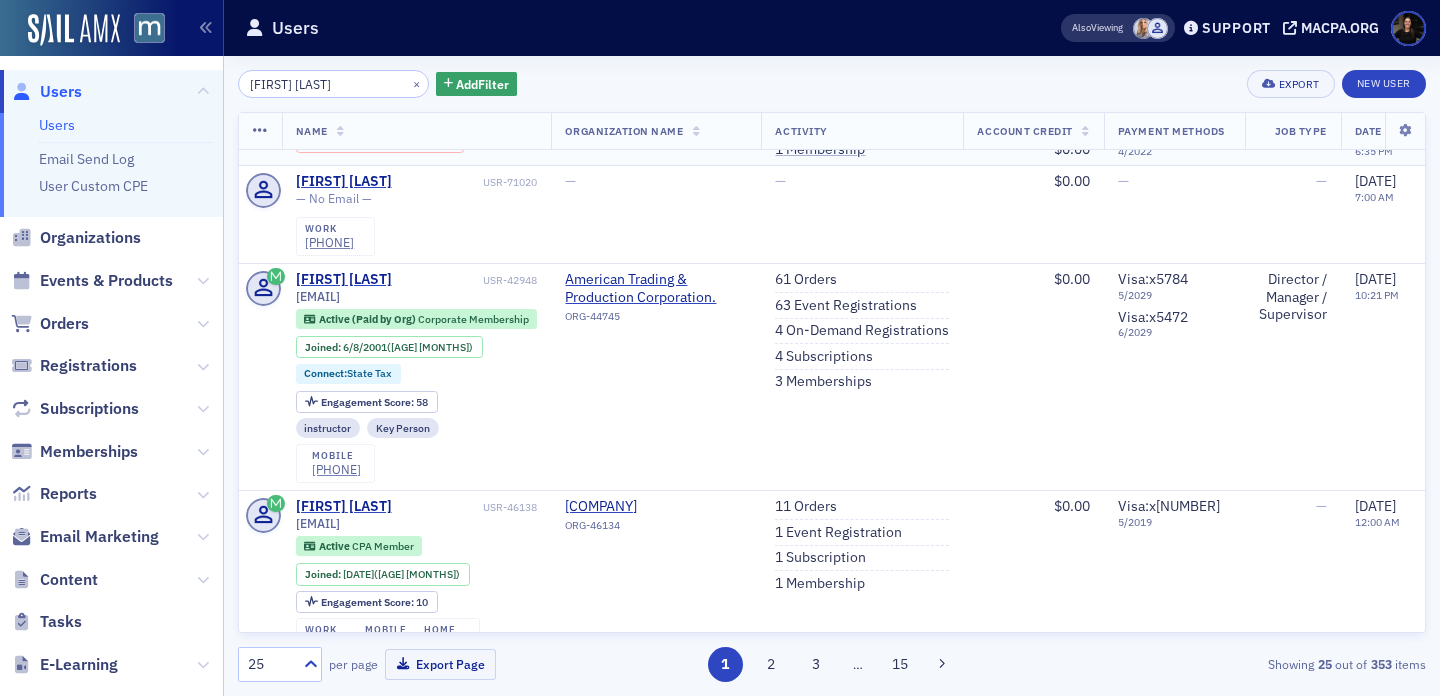 scroll, scrollTop: 424, scrollLeft: 0, axis: vertical 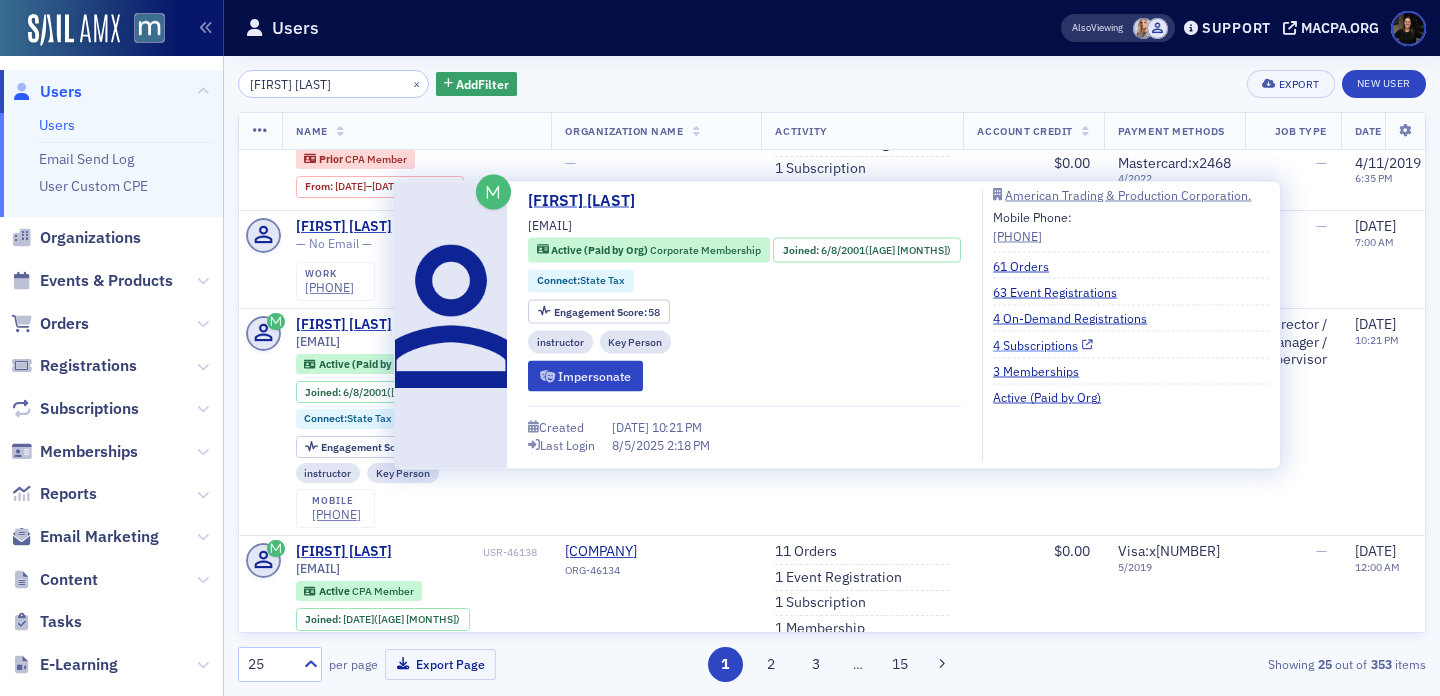 type on "[FIRST] [LAST]" 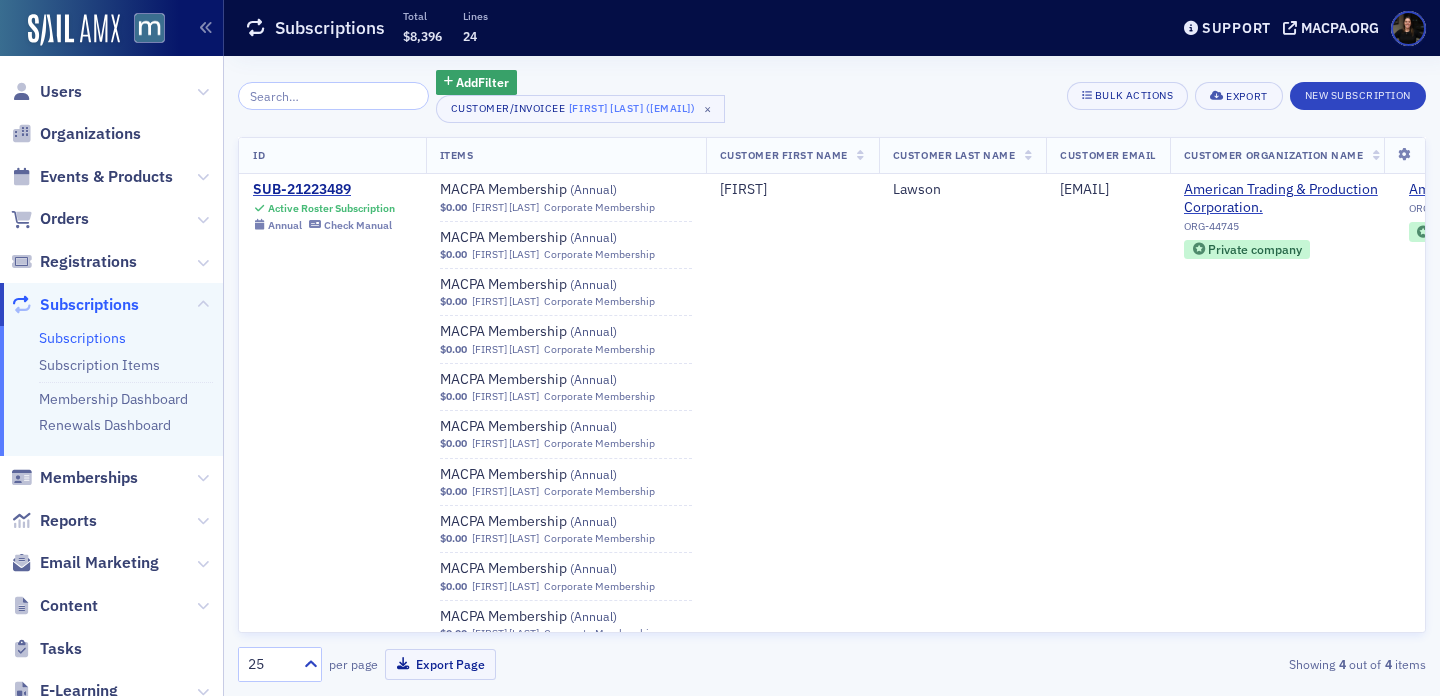 scroll, scrollTop: 0, scrollLeft: 0, axis: both 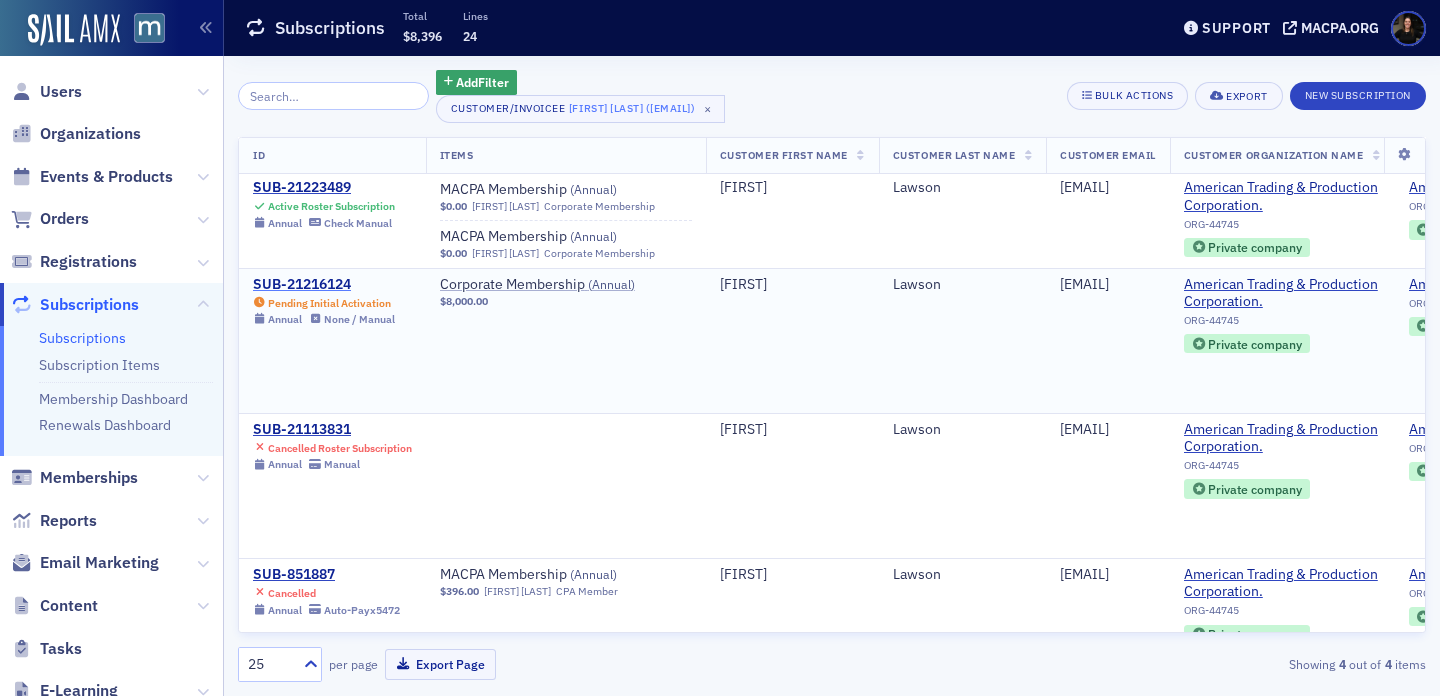 click on "SUB-21216124" 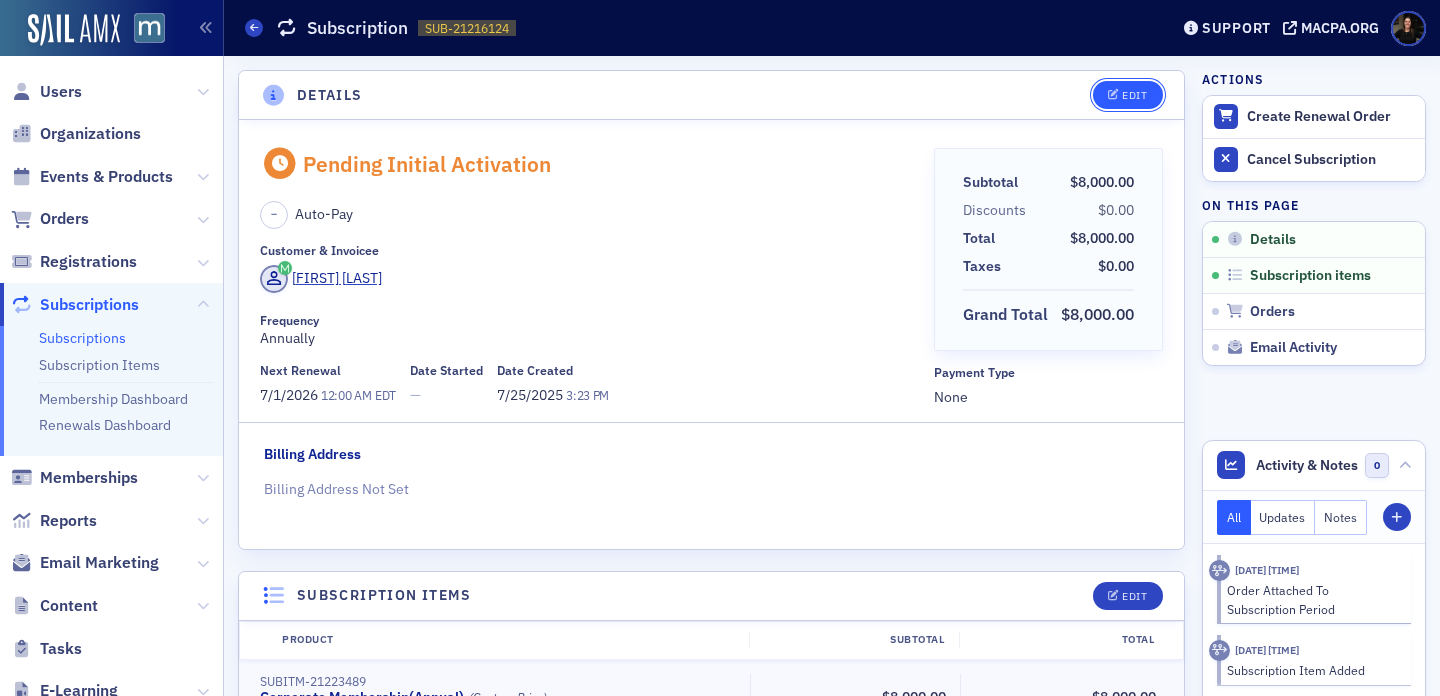 click on "Edit" 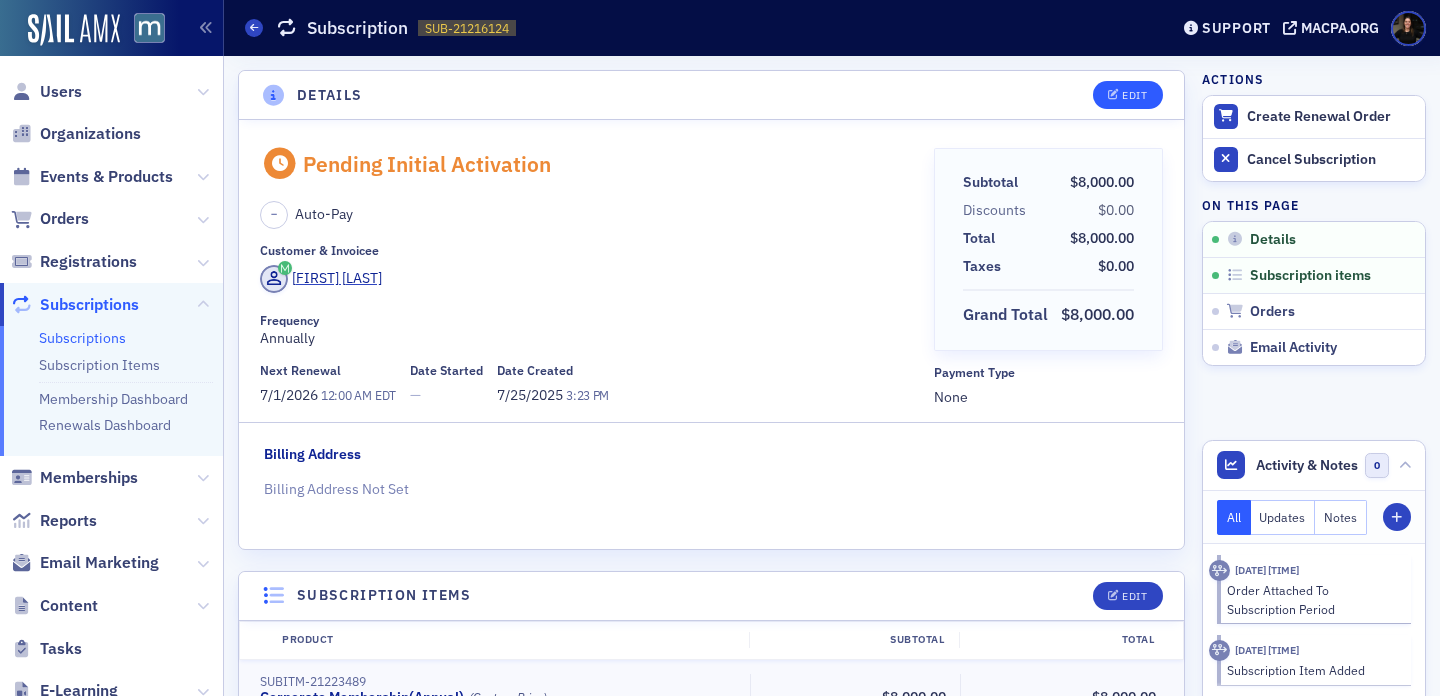scroll, scrollTop: 4, scrollLeft: 0, axis: vertical 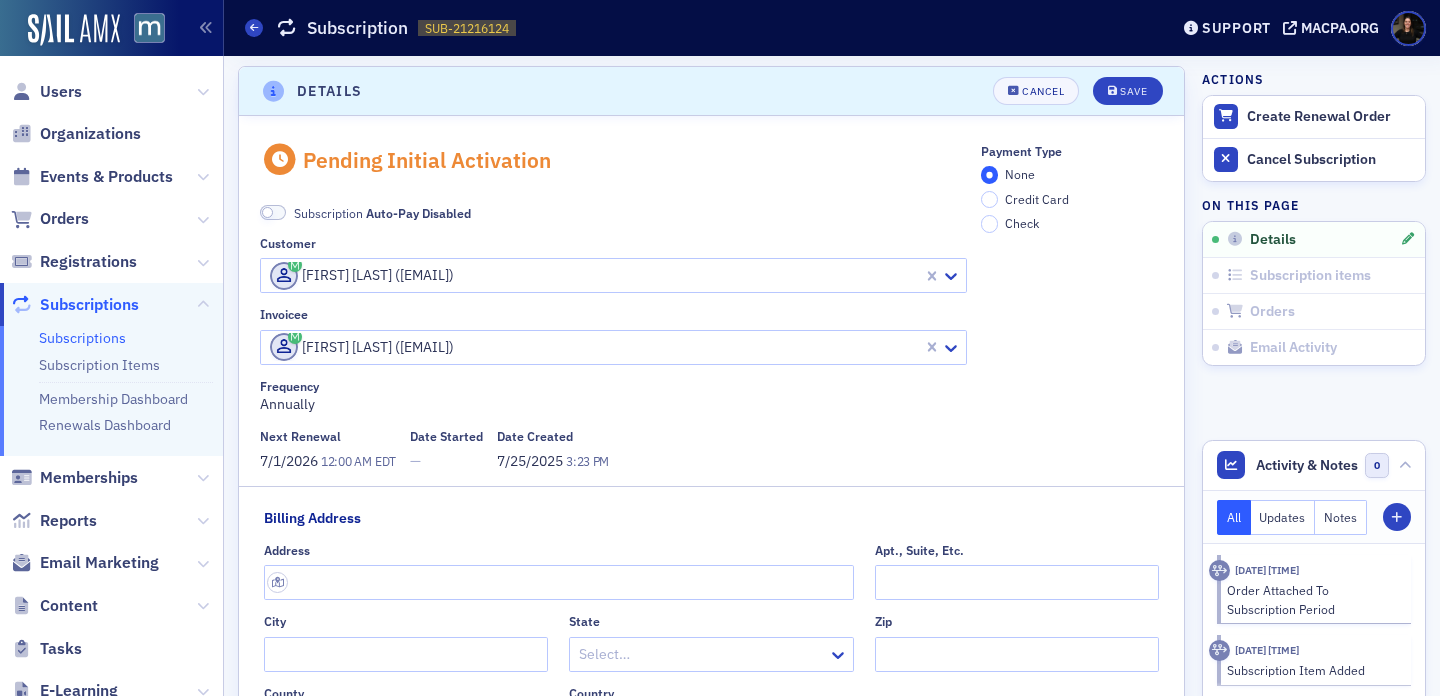 click 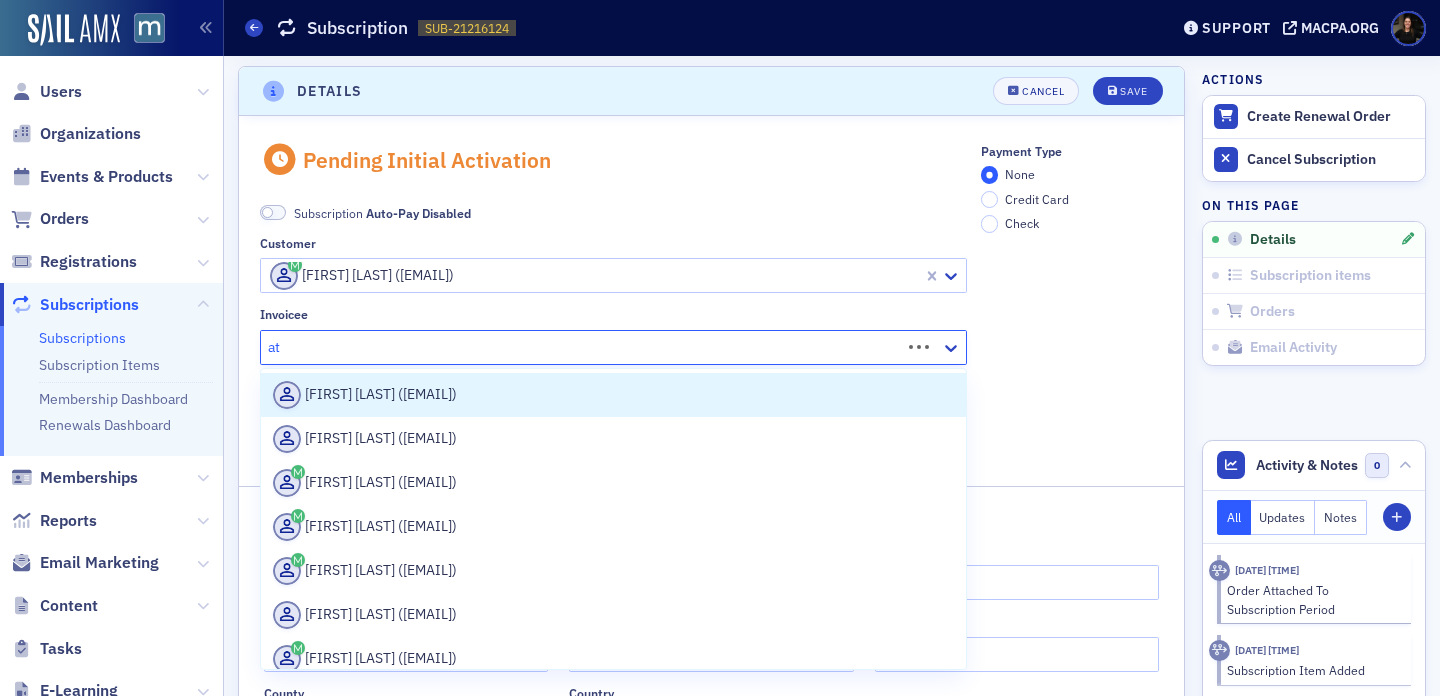 type on "a" 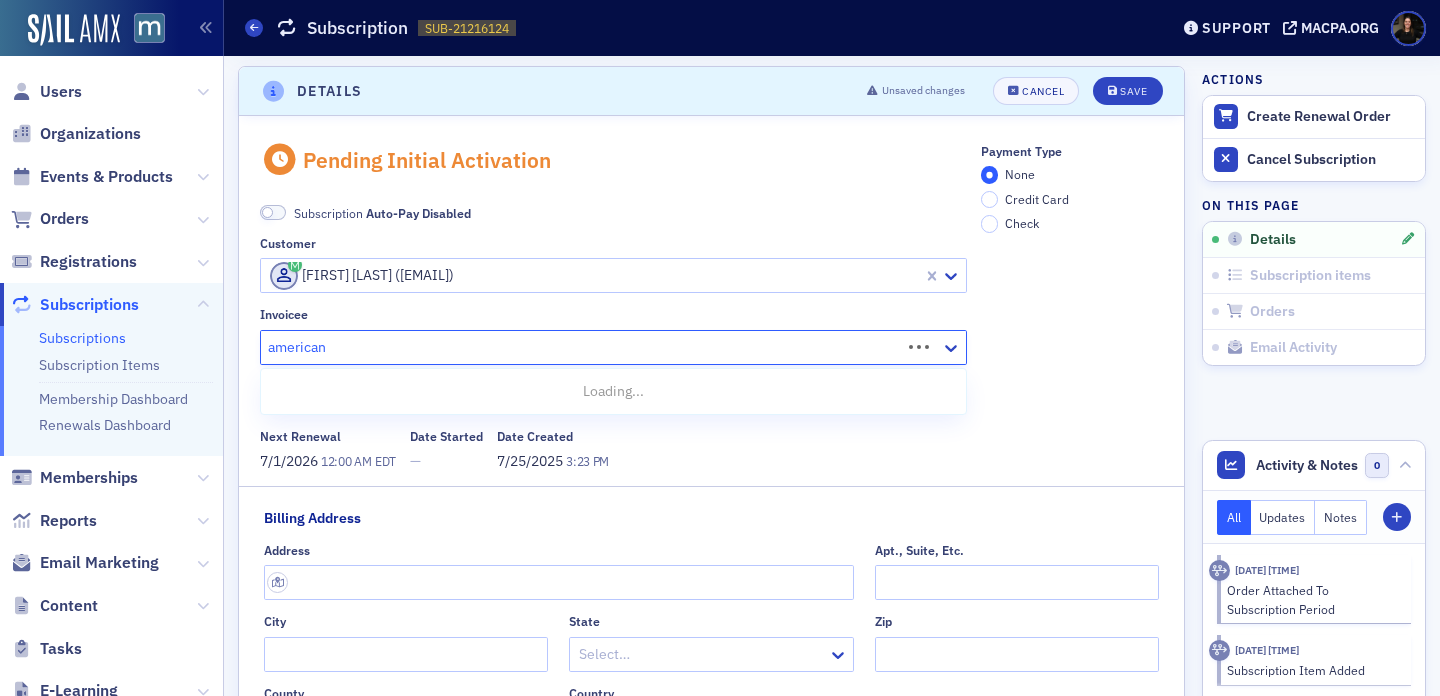 type on "american" 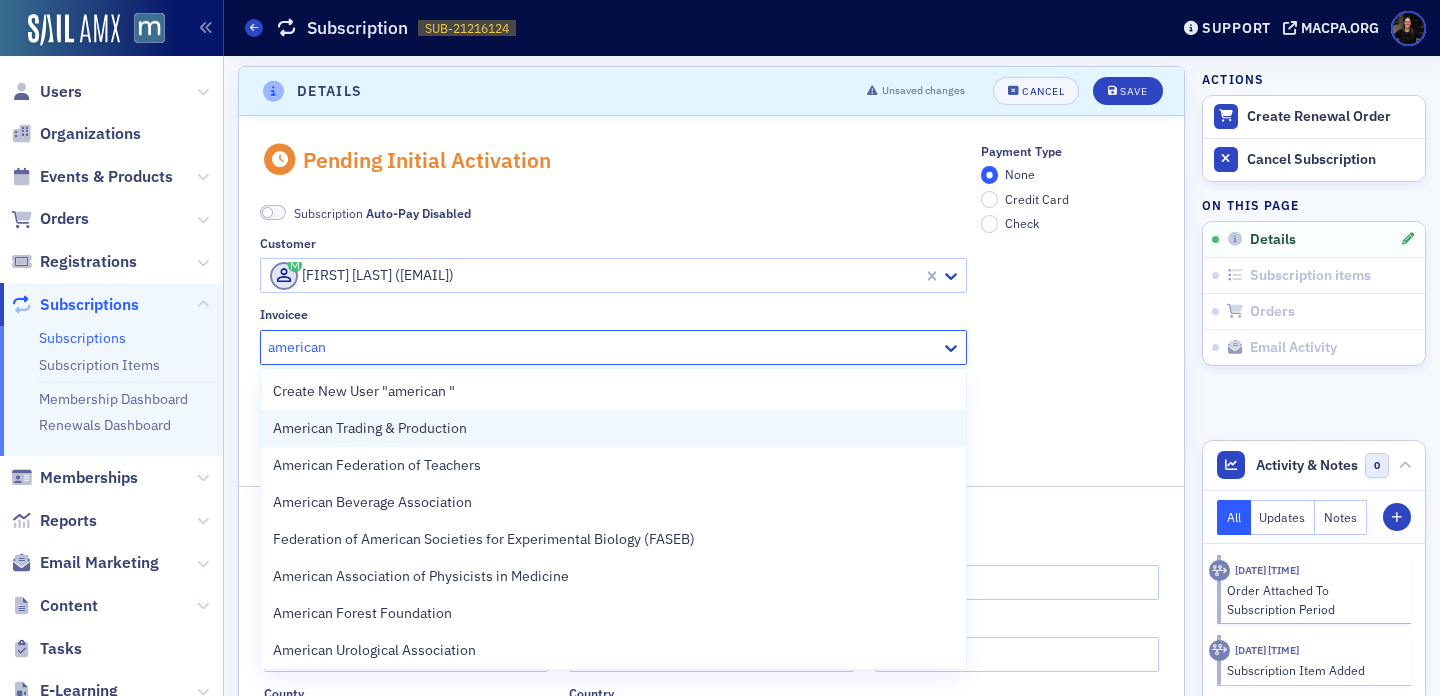 click on "American Trading & Production" at bounding box center (613, 428) 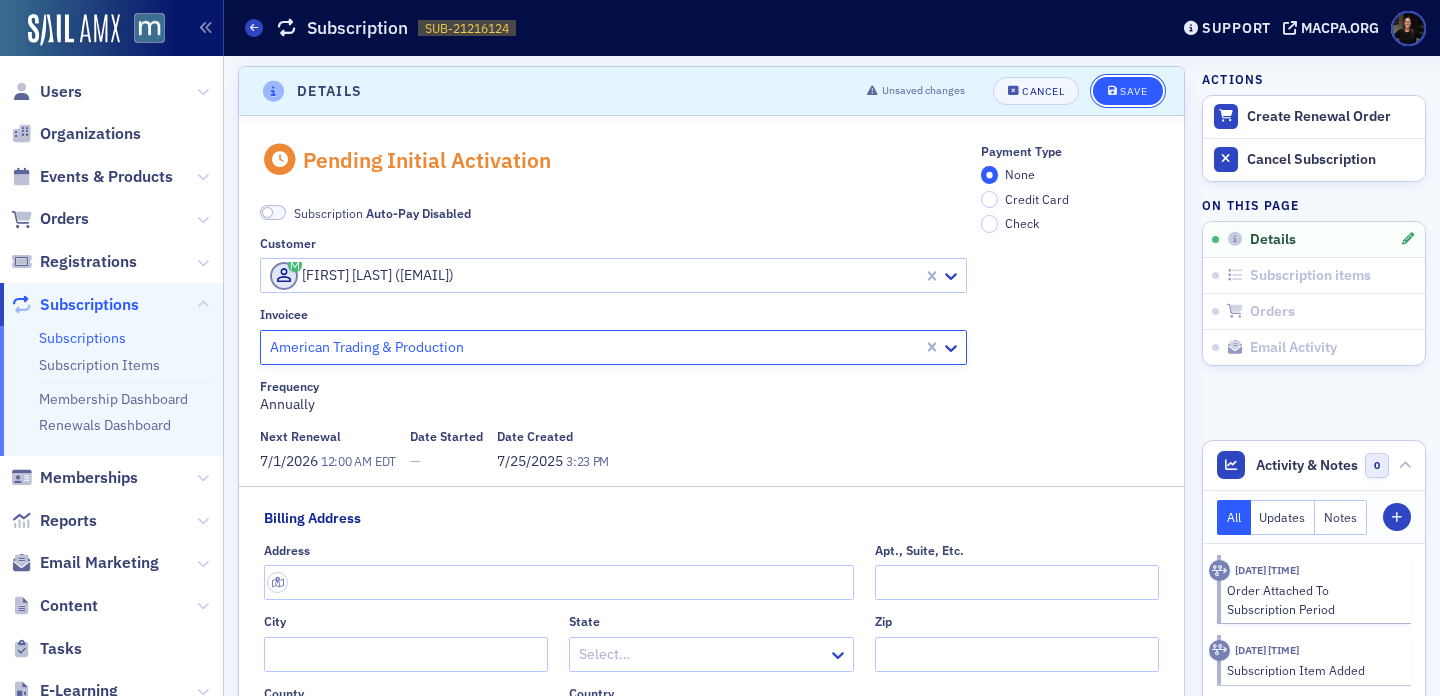 click on "Save" 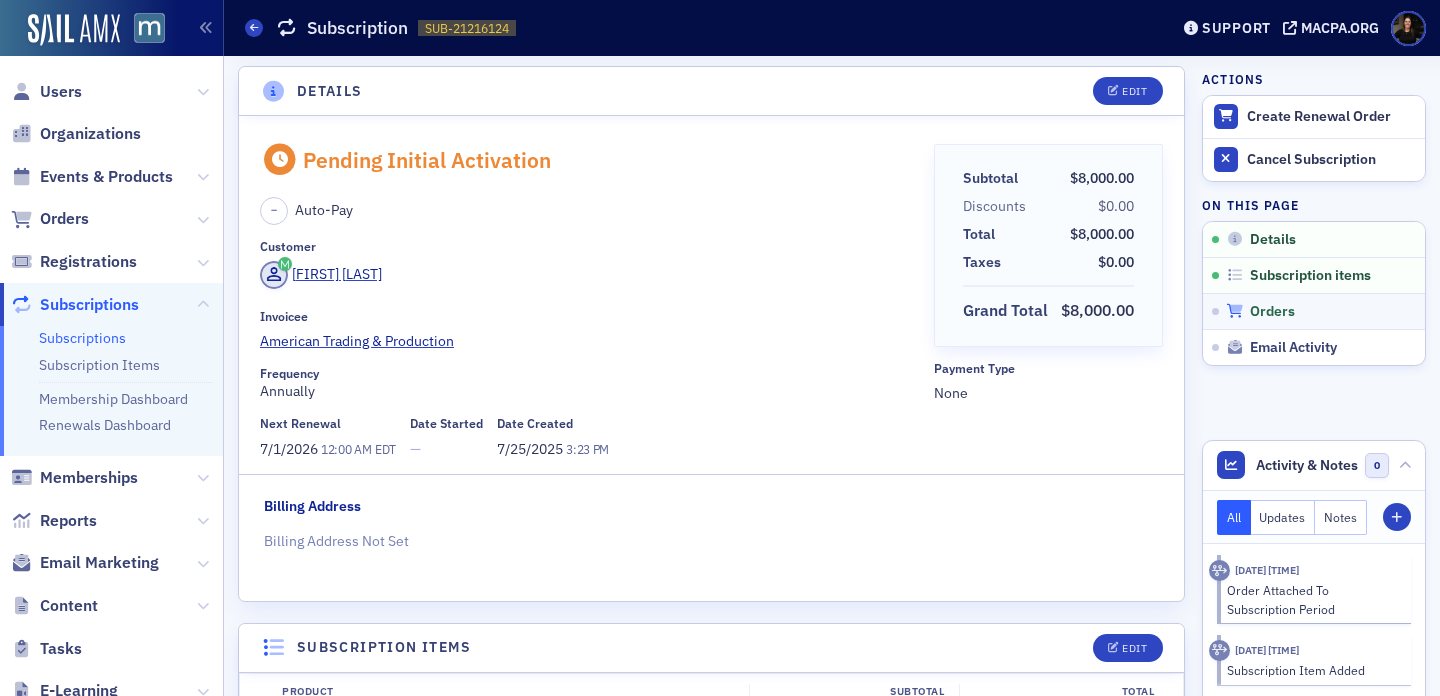 click 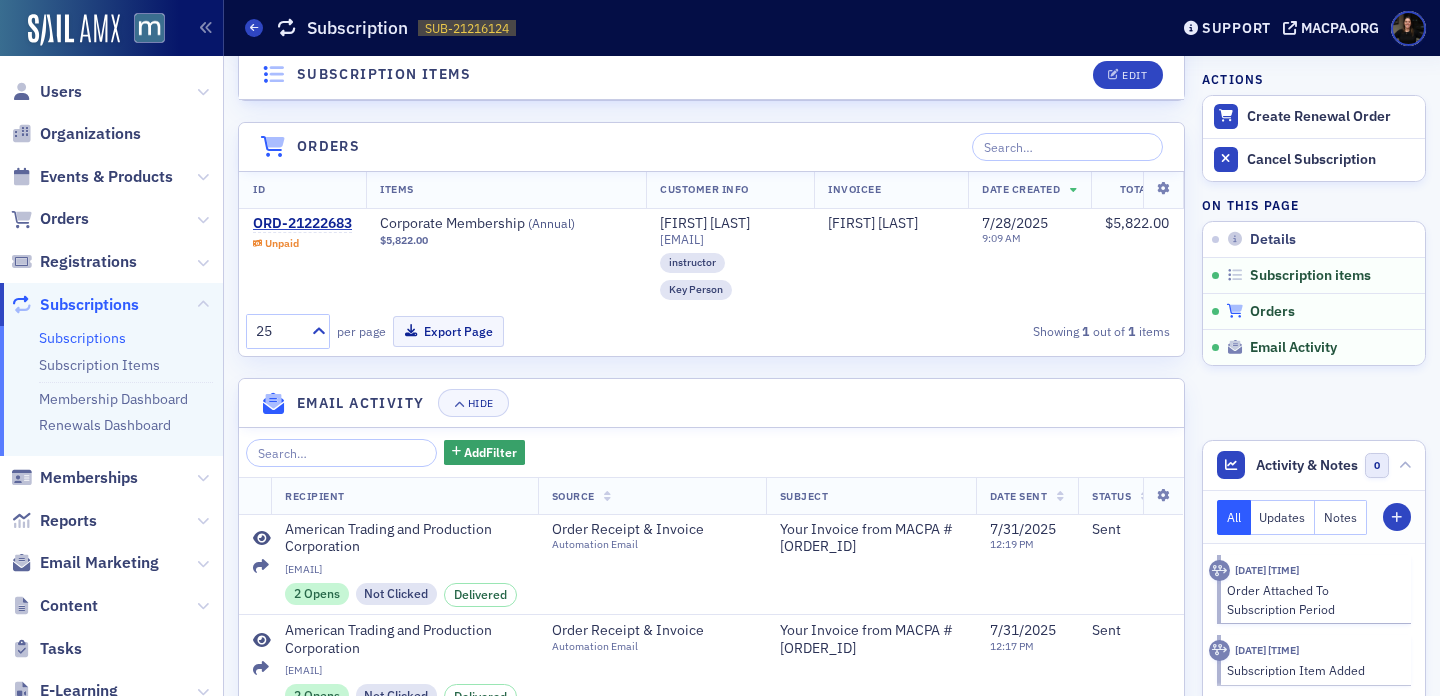 scroll, scrollTop: 862, scrollLeft: 0, axis: vertical 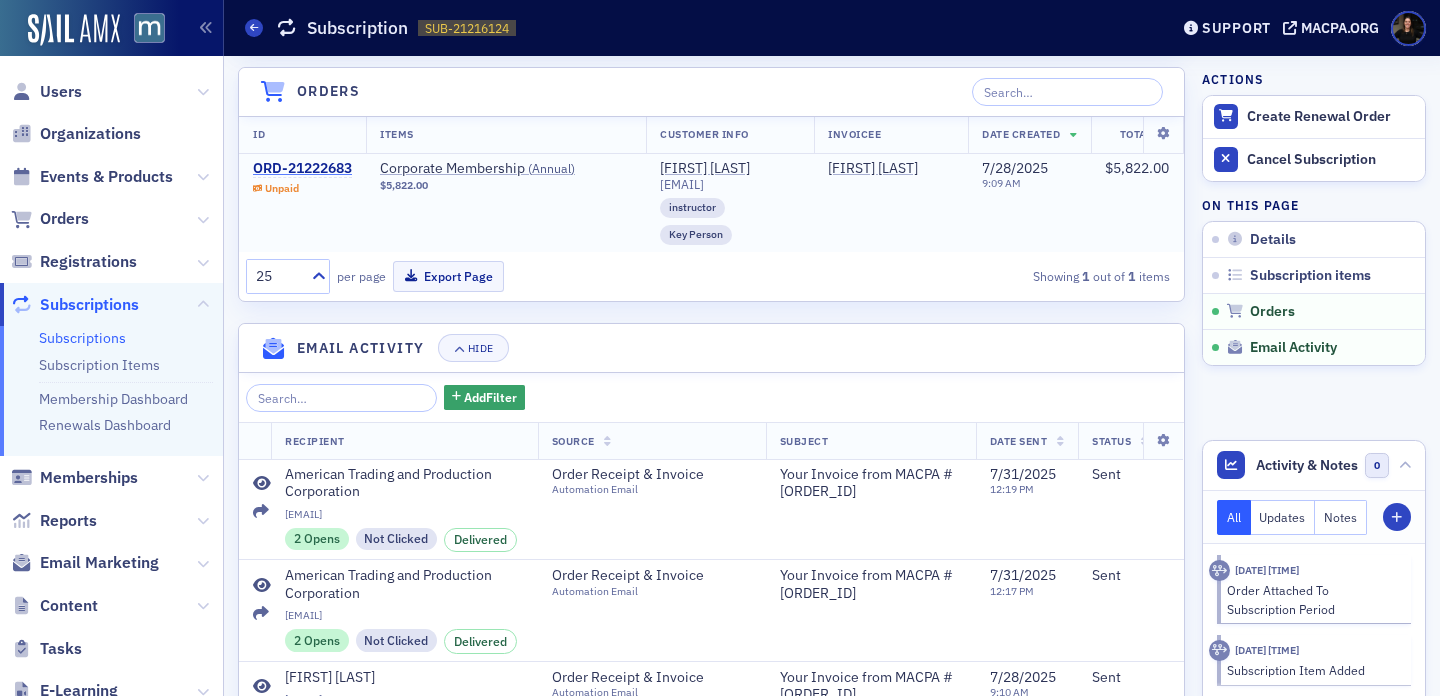 click on "ORD-21222683" 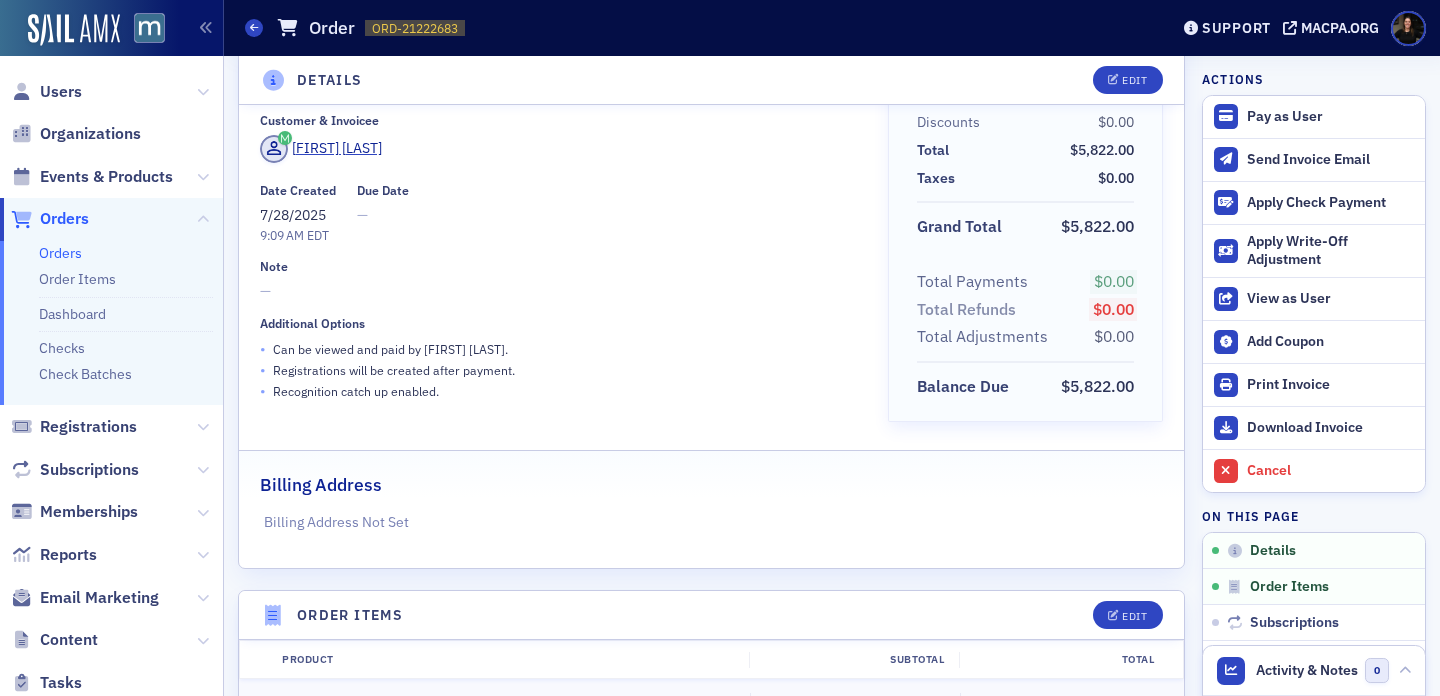 scroll, scrollTop: 0, scrollLeft: 0, axis: both 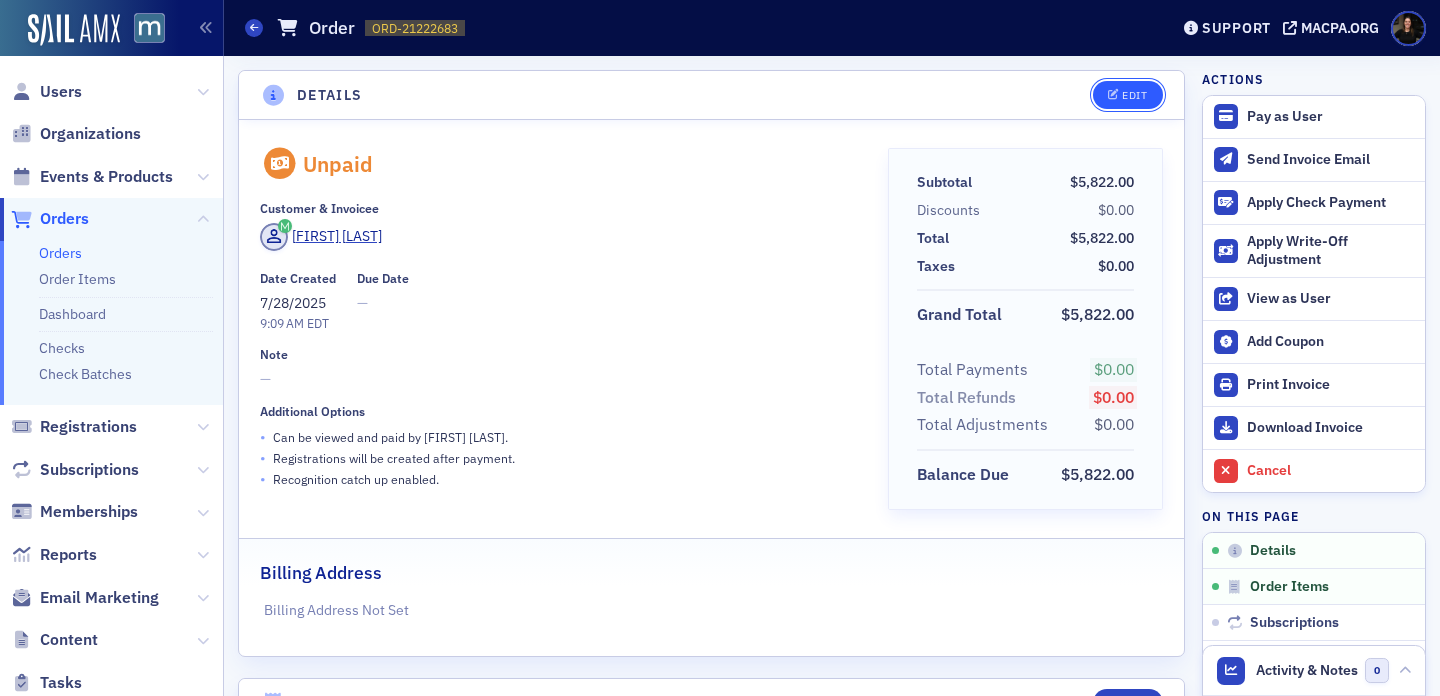click on "Edit" 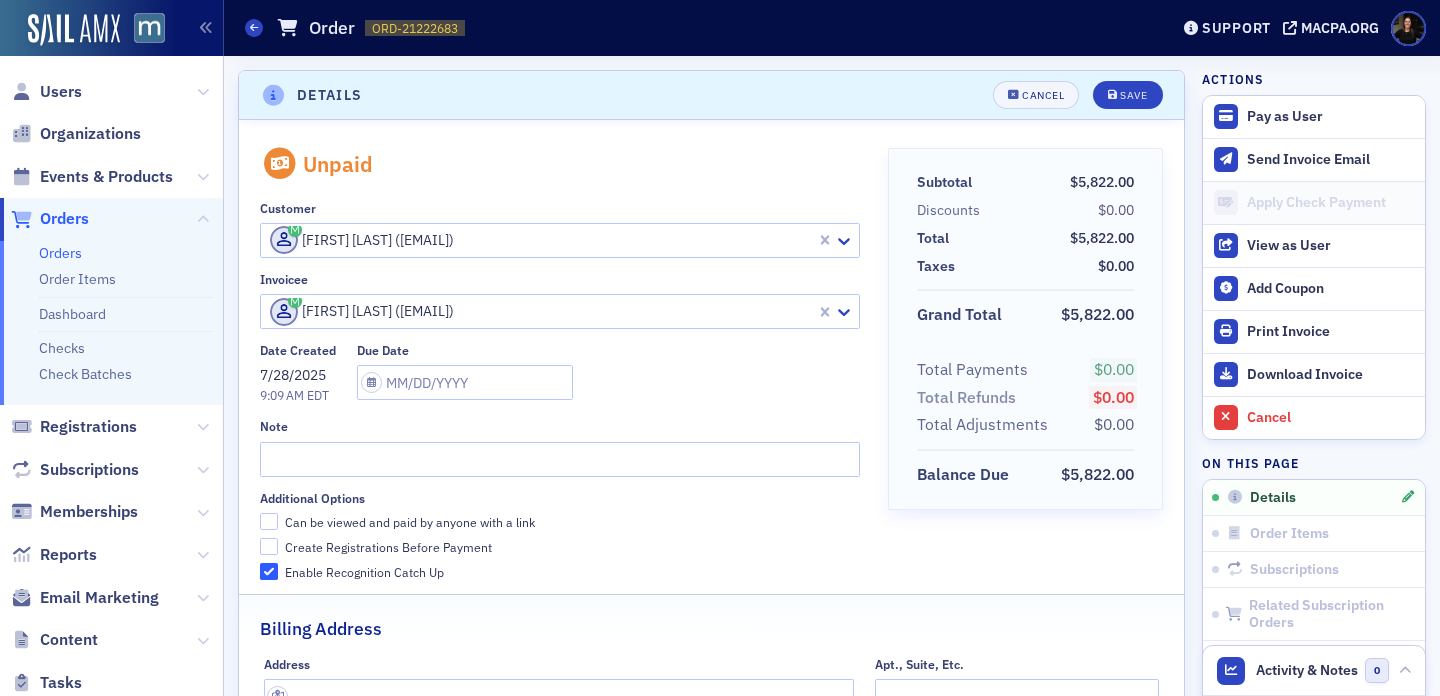 scroll, scrollTop: 4, scrollLeft: 0, axis: vertical 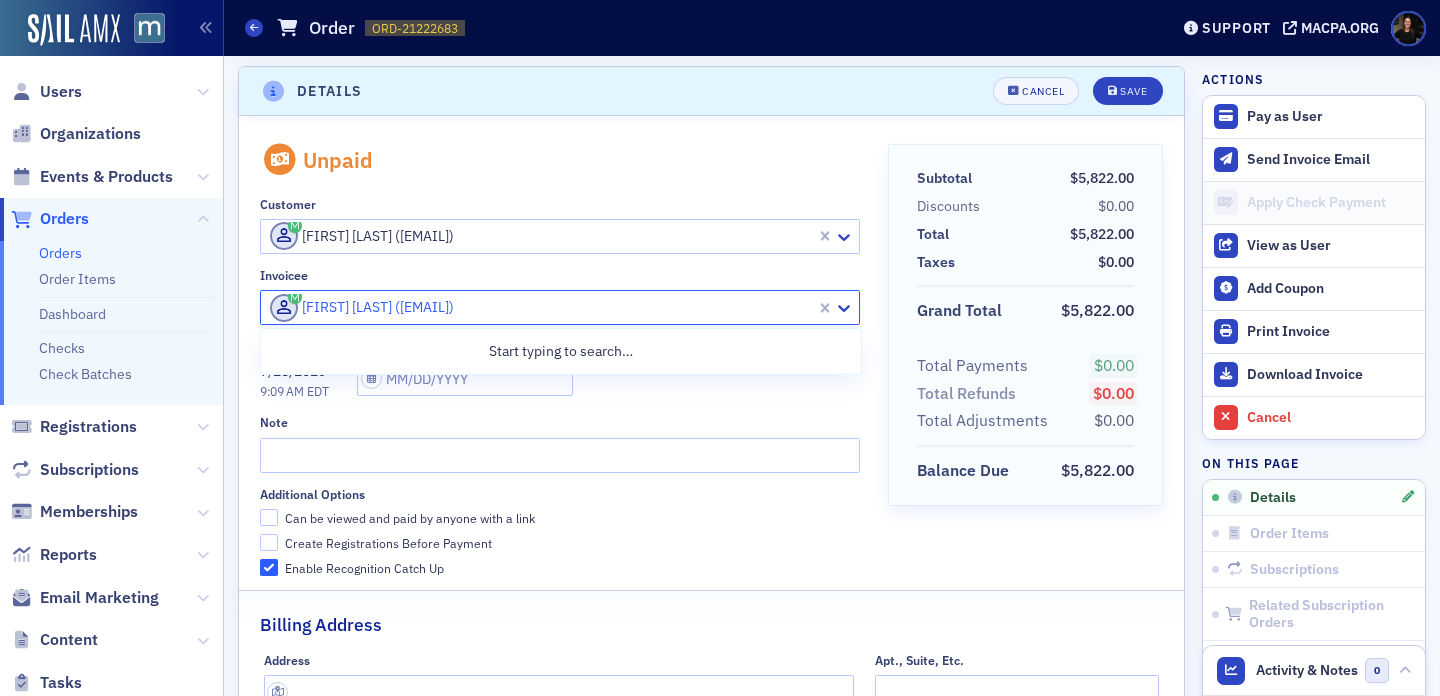 click 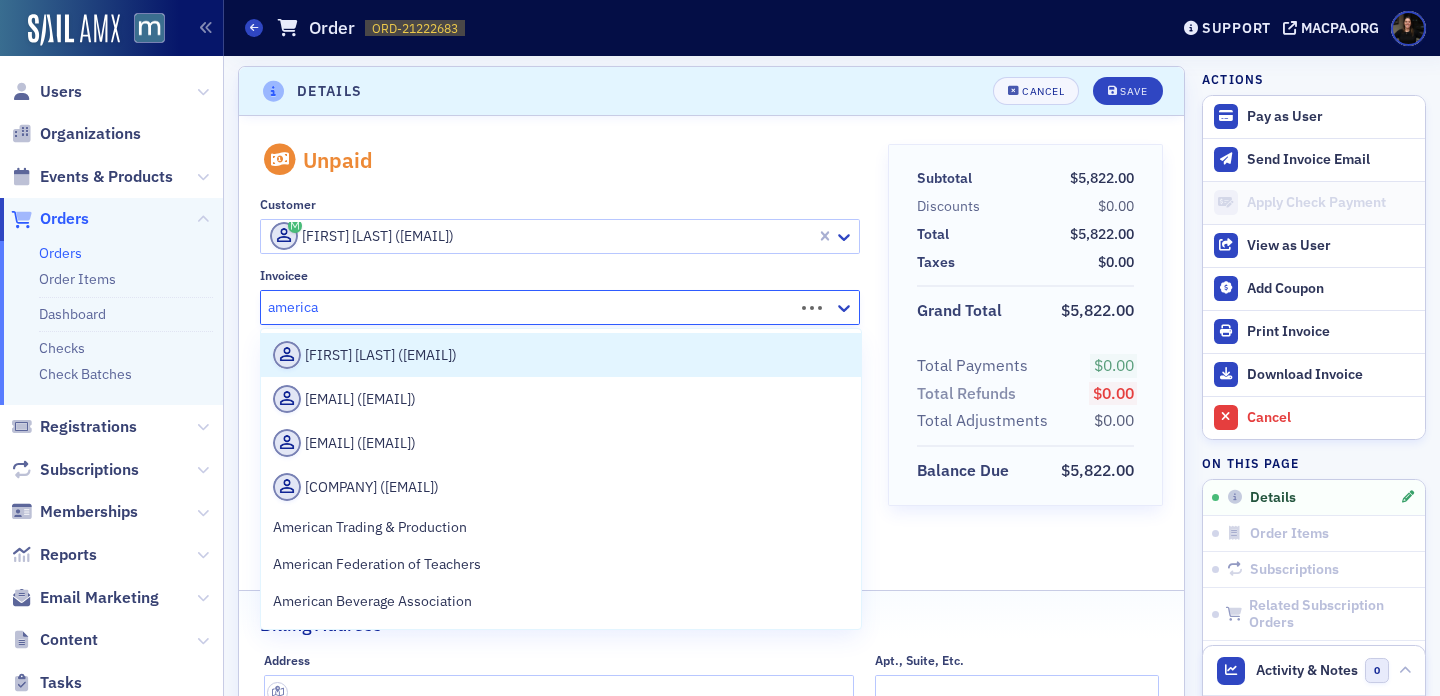 type on "american" 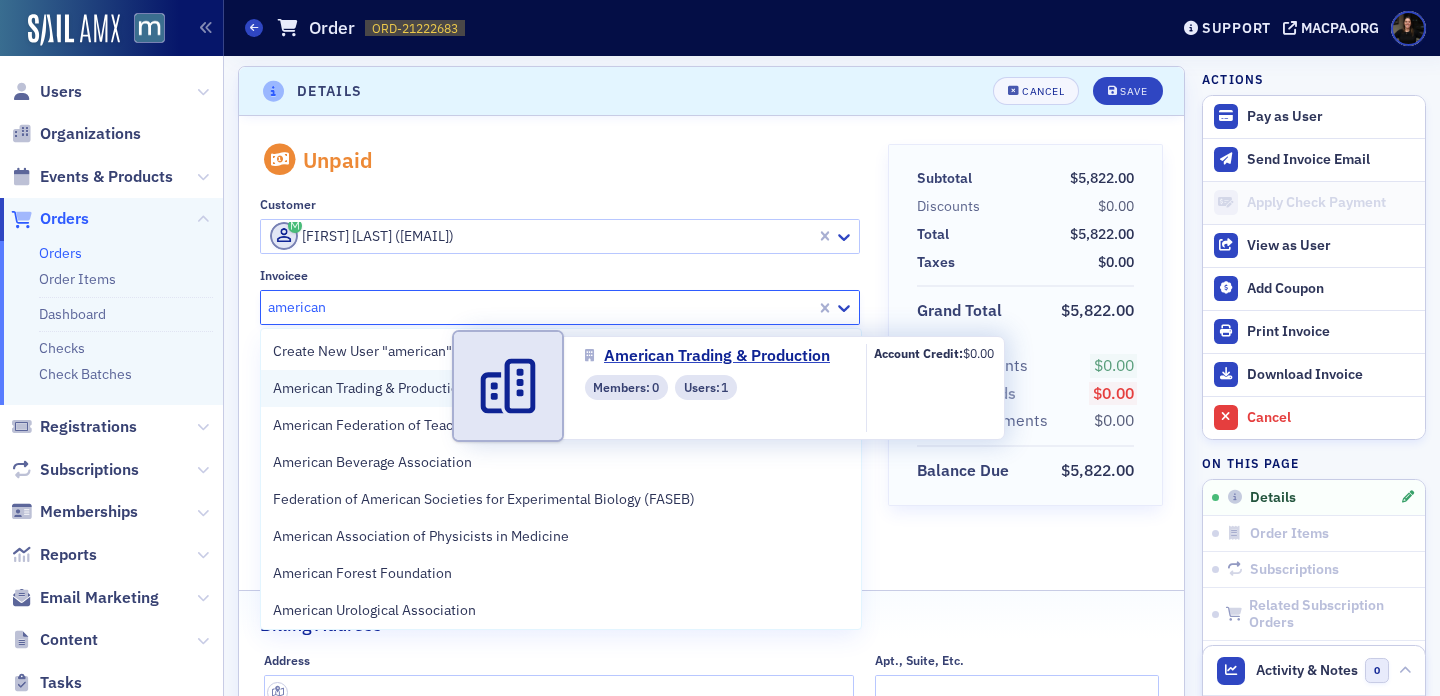 click on "American Trading & Production" at bounding box center (370, 388) 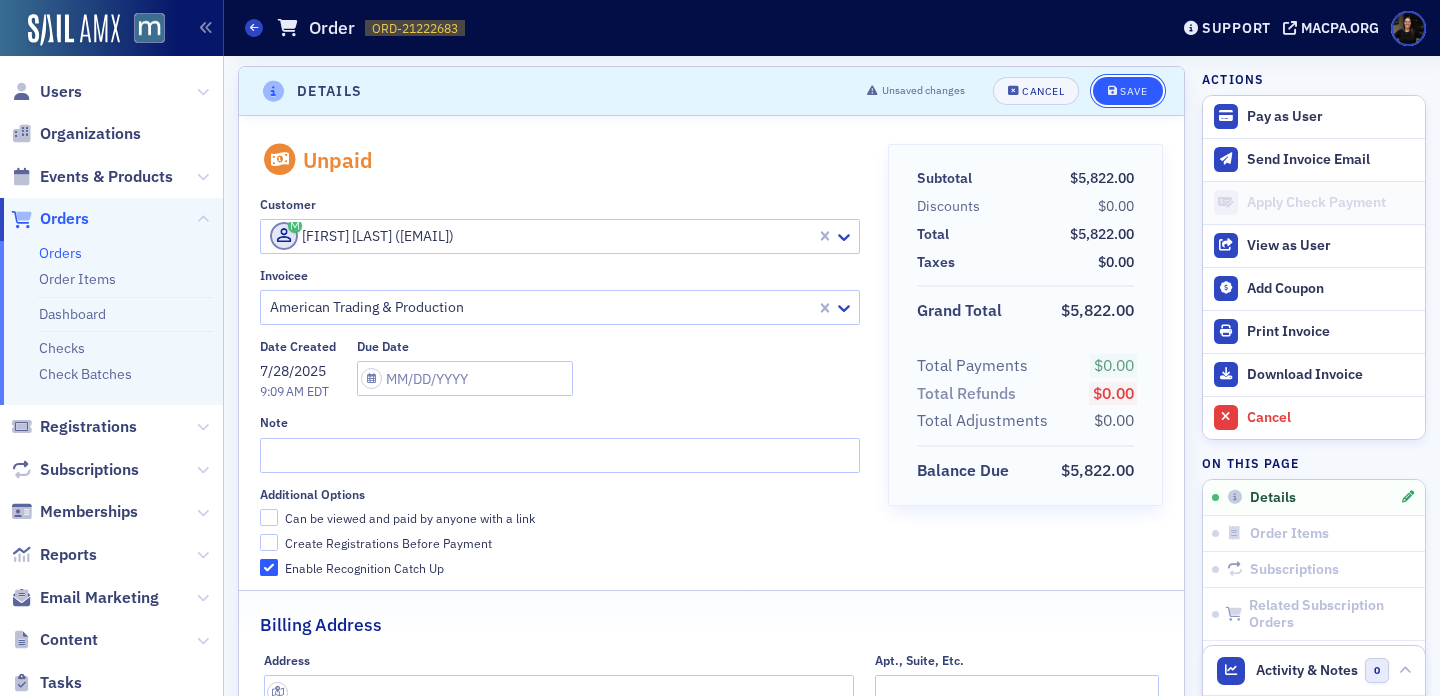 click on "Save" 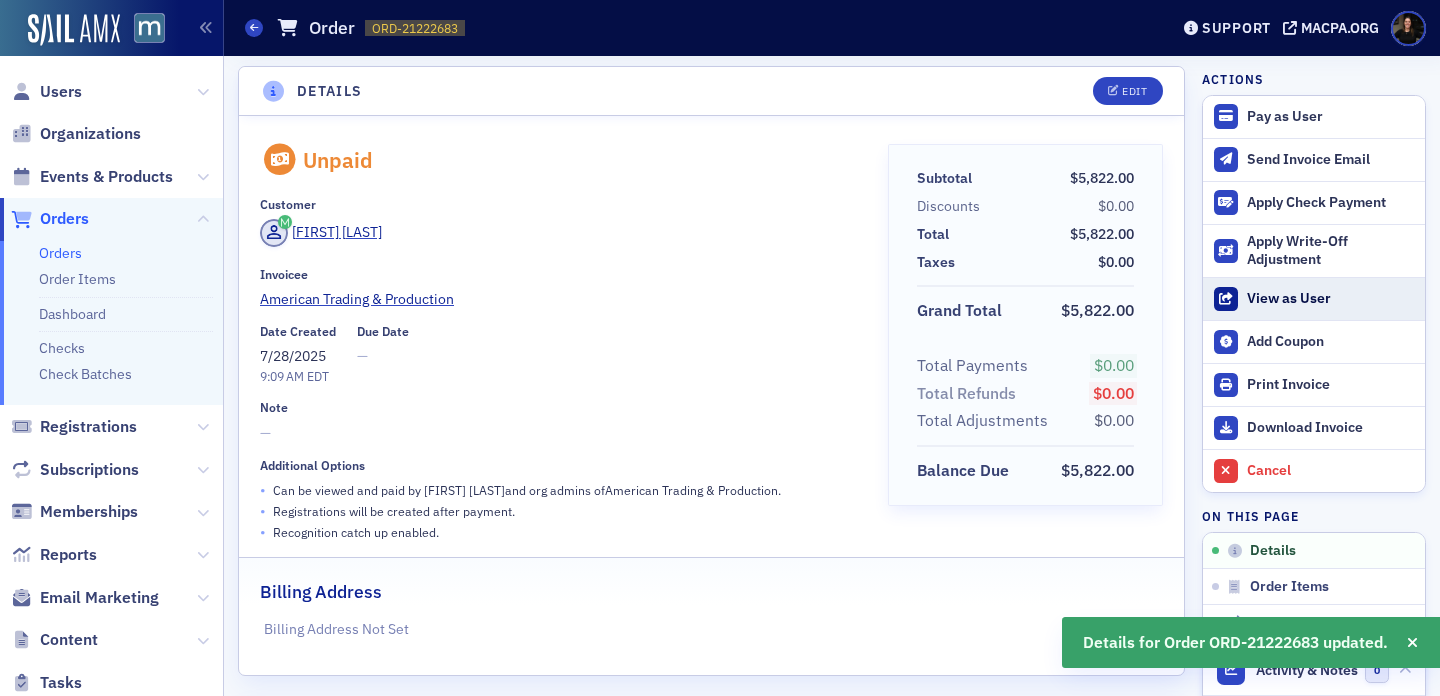 click on "View as User" 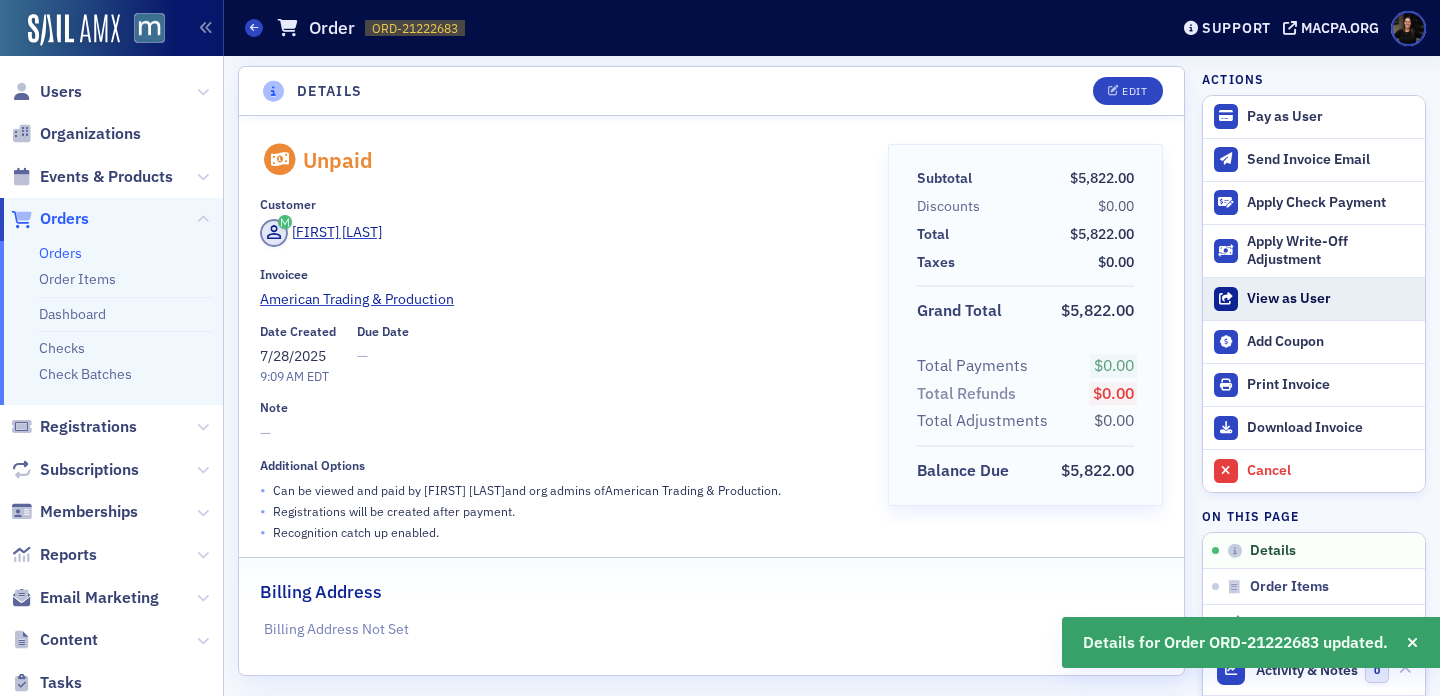 type 